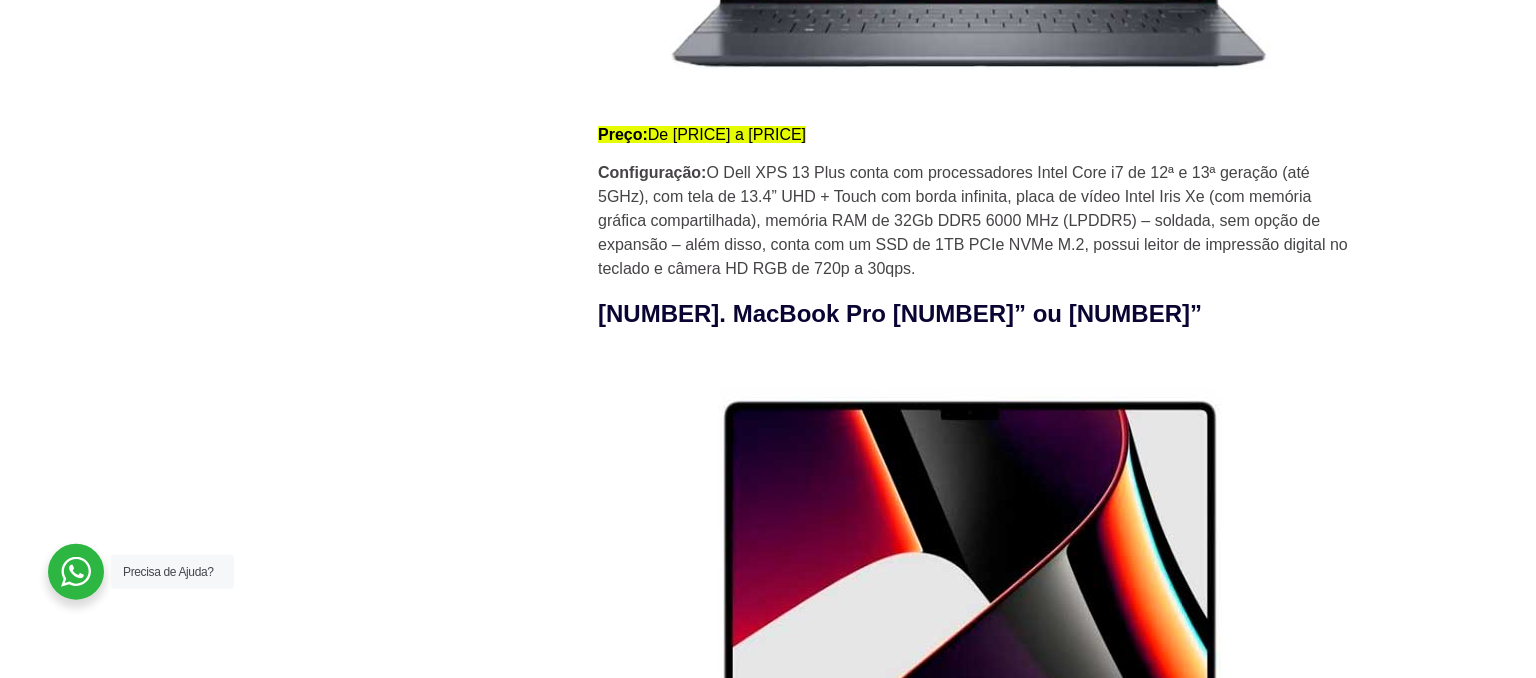 scroll, scrollTop: 2640, scrollLeft: 0, axis: vertical 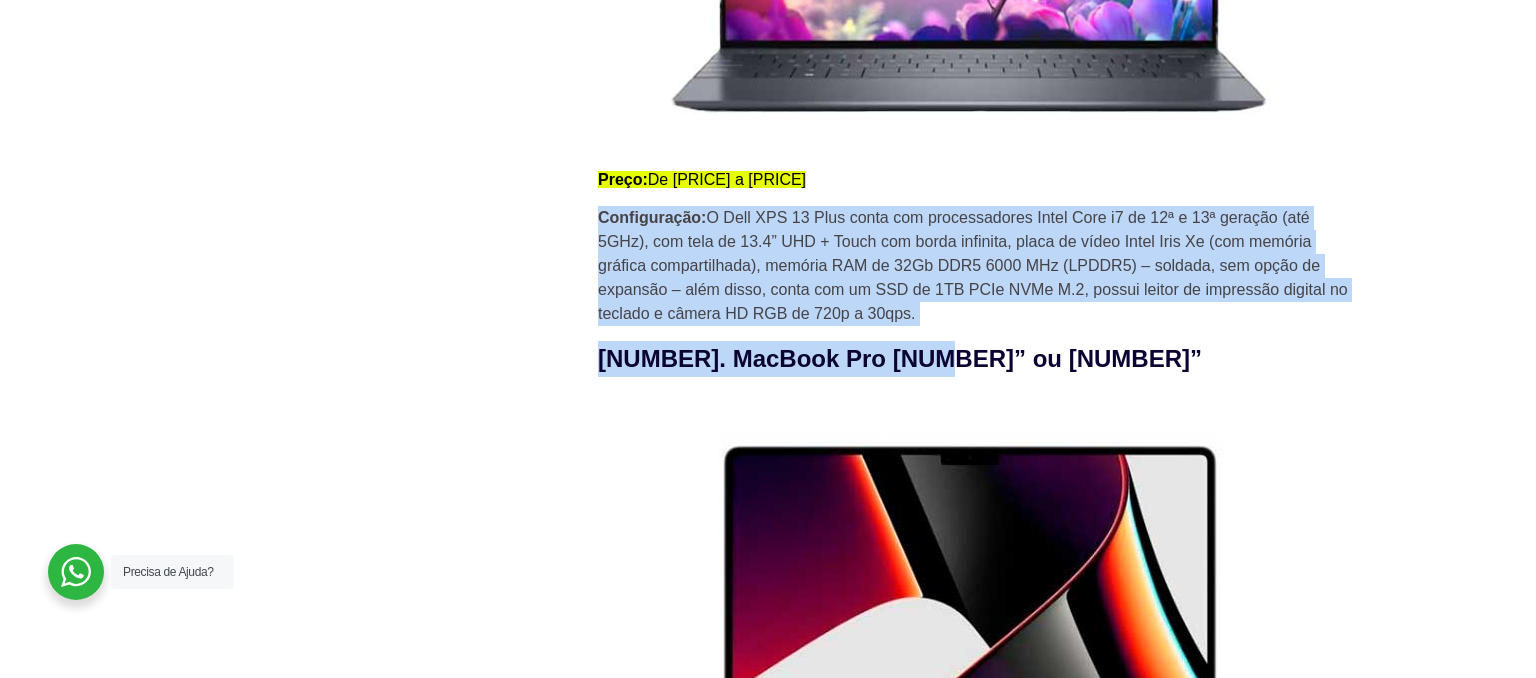 drag, startPoint x: 600, startPoint y: 170, endPoint x: 1043, endPoint y: 310, distance: 464.59552 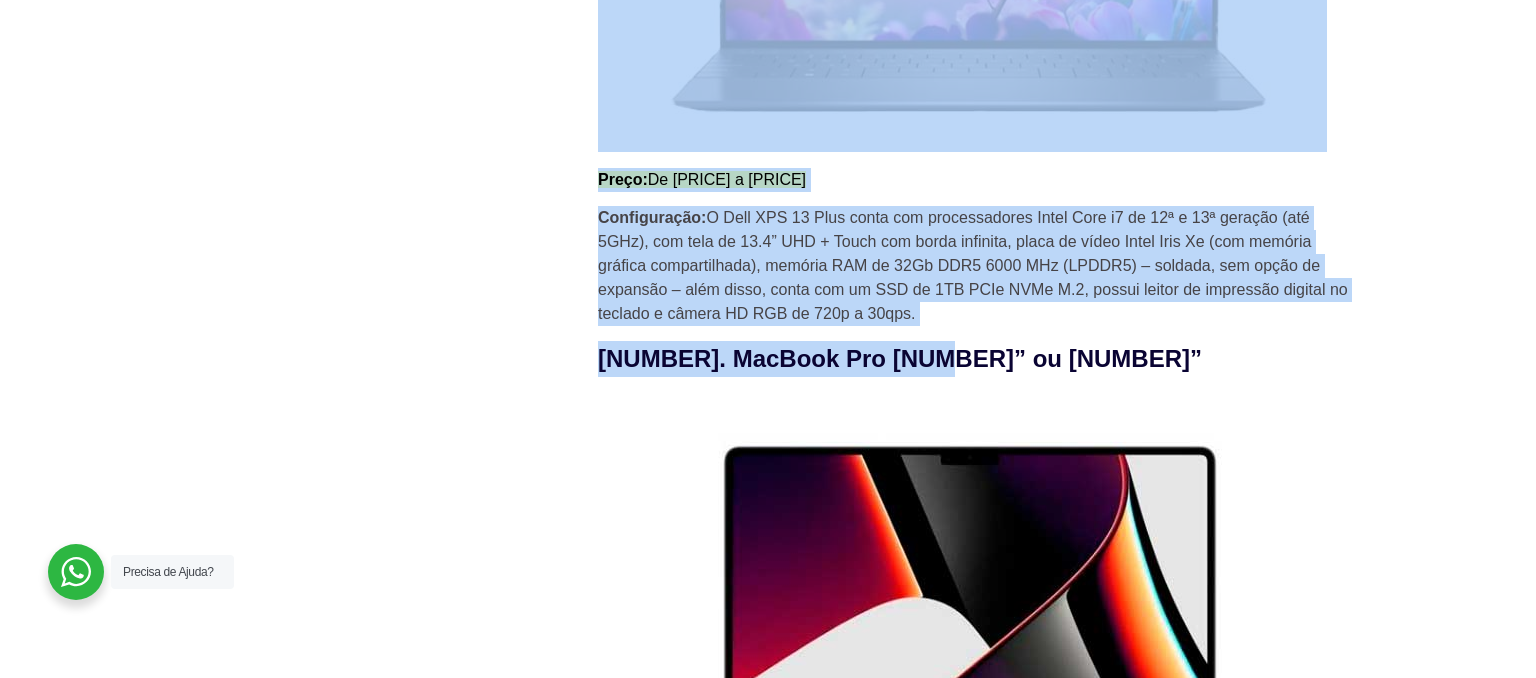 drag, startPoint x: 811, startPoint y: 306, endPoint x: 562, endPoint y: 127, distance: 306.6627 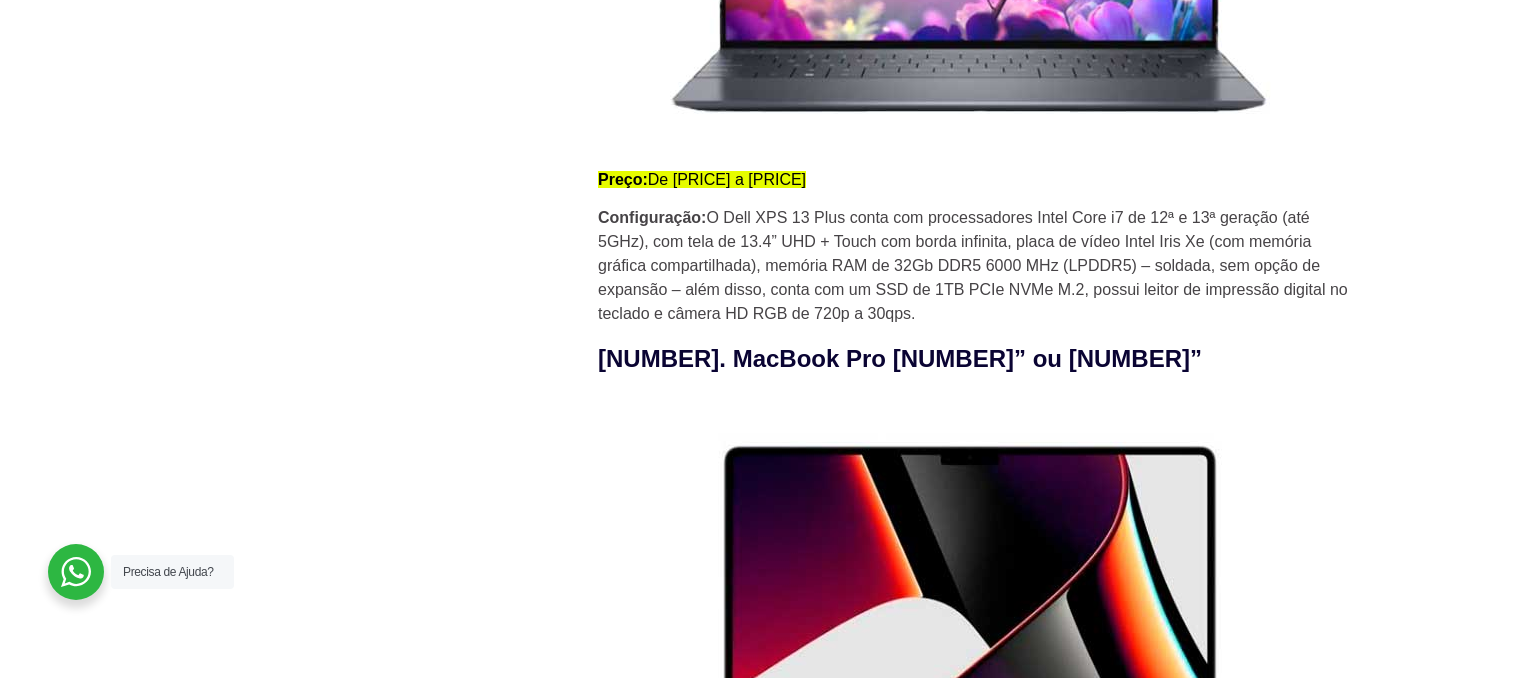 click on "Novidades
10 certificações de TI mais valorizadas em 2025
HaaS como uma estratégia eficaz para startups
Workplace as a Service (WaaS)
Sale Leaseback de TI: Benefícios e Oportunidades para Empresas
Plano Diretor de TI (PDTI): Entenda a importância nas organizações
Vida Útil dos Equipamentos de TI" at bounding box center [378, 3155] 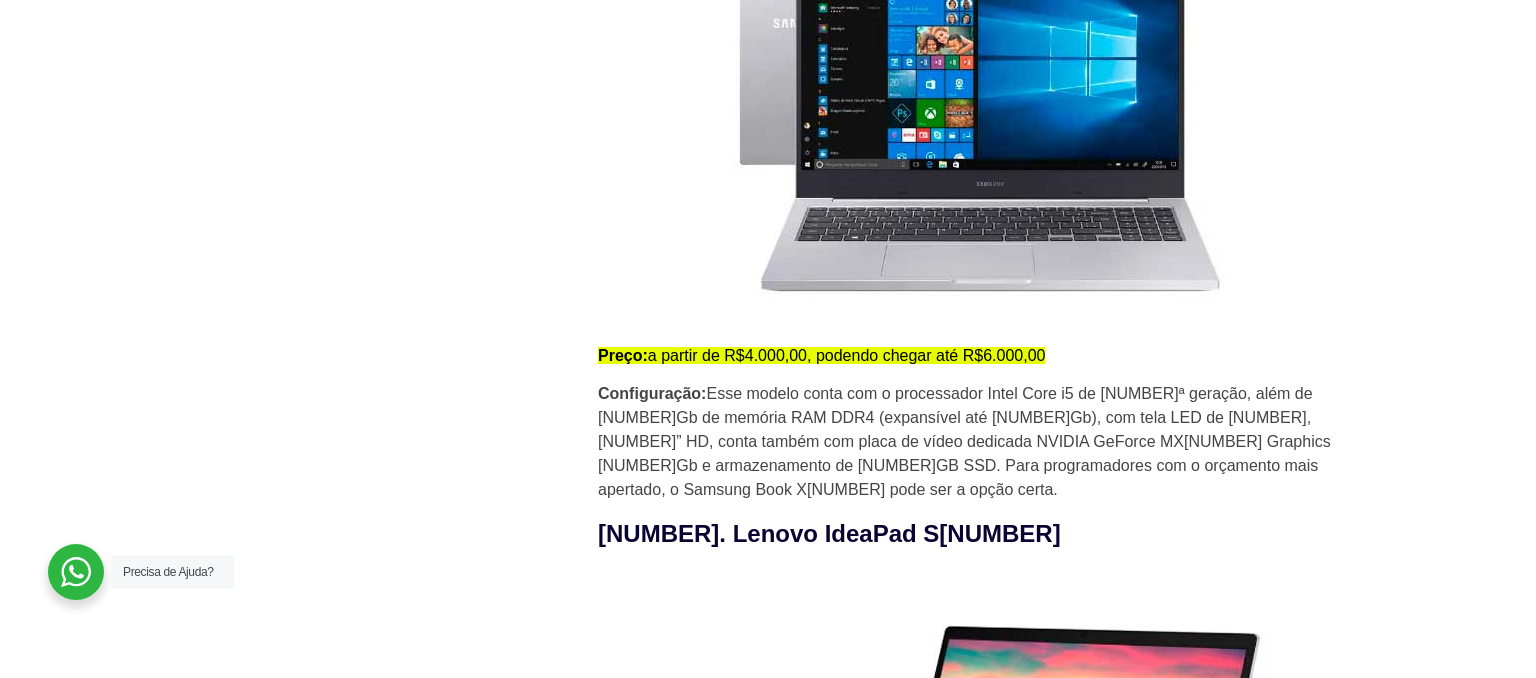 scroll, scrollTop: 5702, scrollLeft: 0, axis: vertical 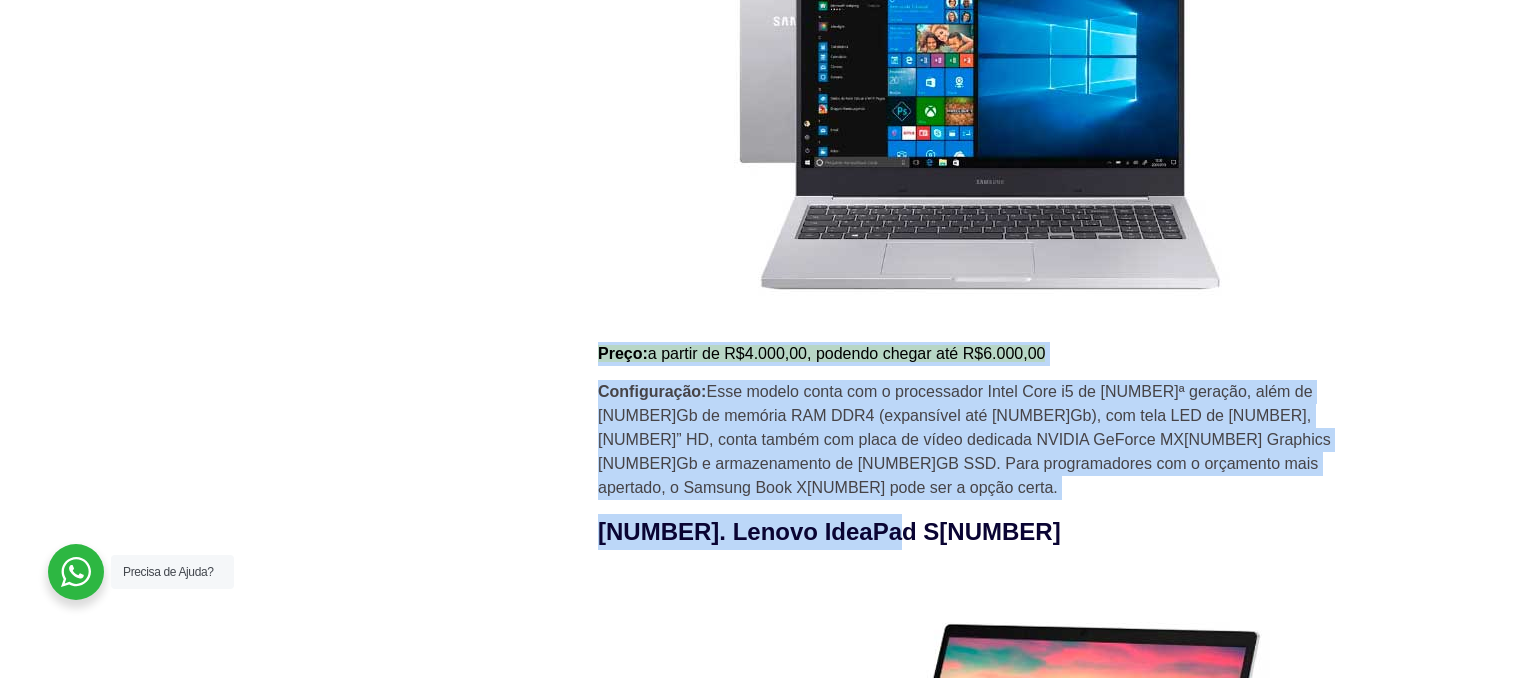 drag, startPoint x: 891, startPoint y: 335, endPoint x: 602, endPoint y: 174, distance: 330.8202 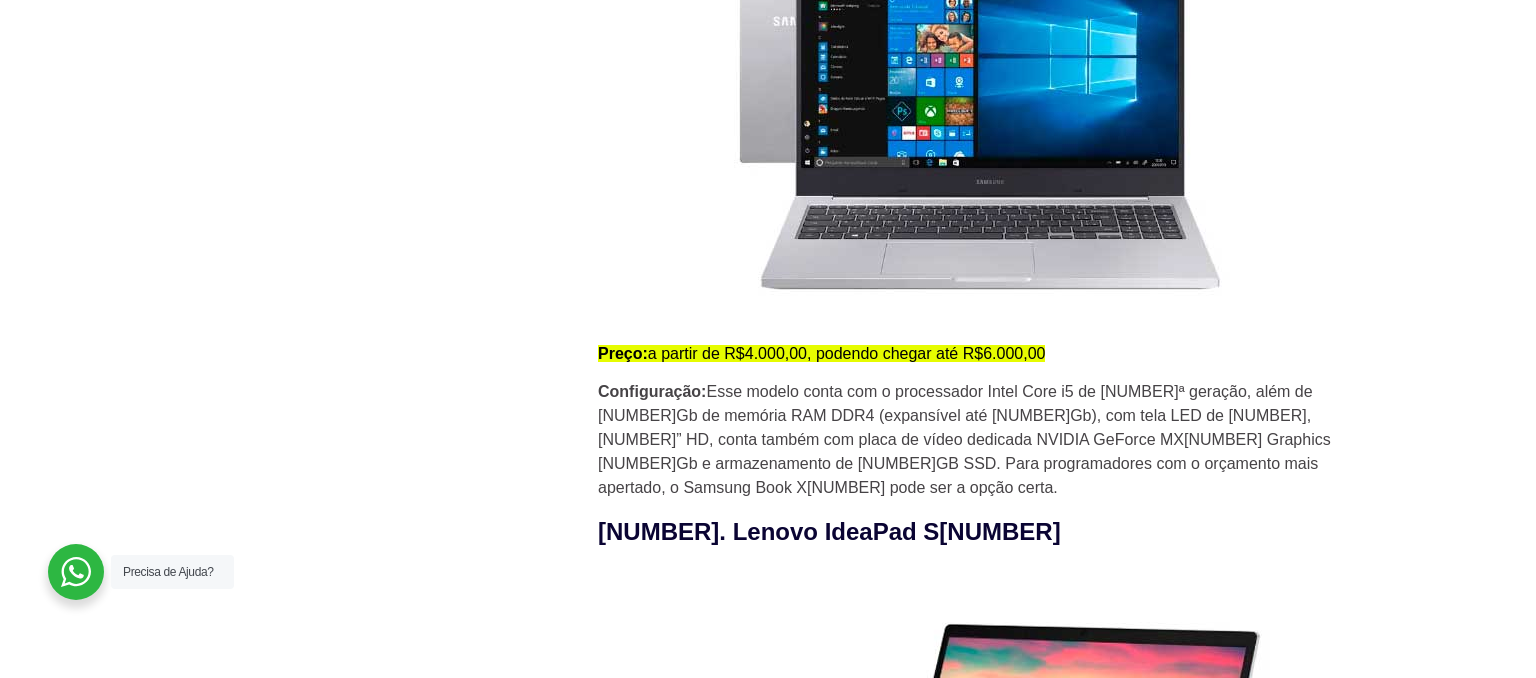 click on "Preço:" at bounding box center [623, 353] 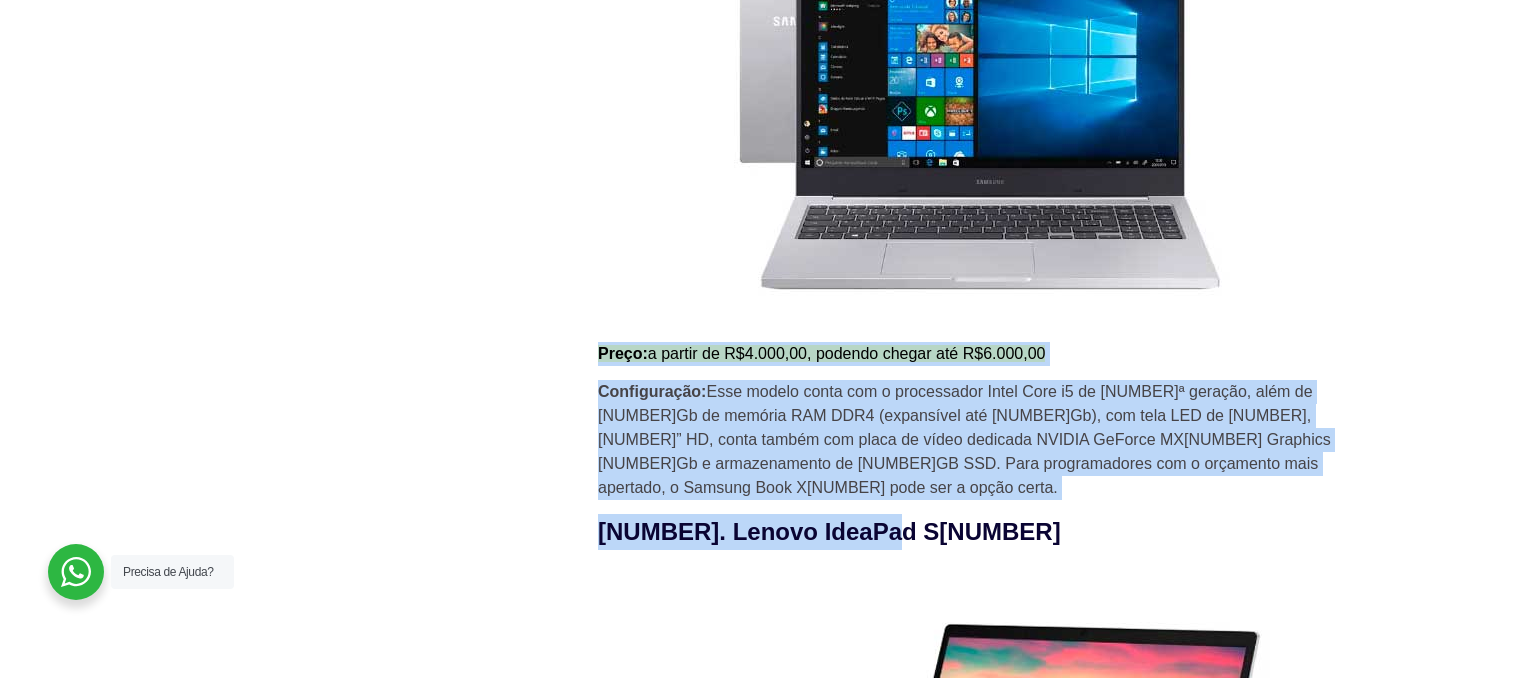 drag, startPoint x: 602, startPoint y: 172, endPoint x: 935, endPoint y: 330, distance: 368.58243 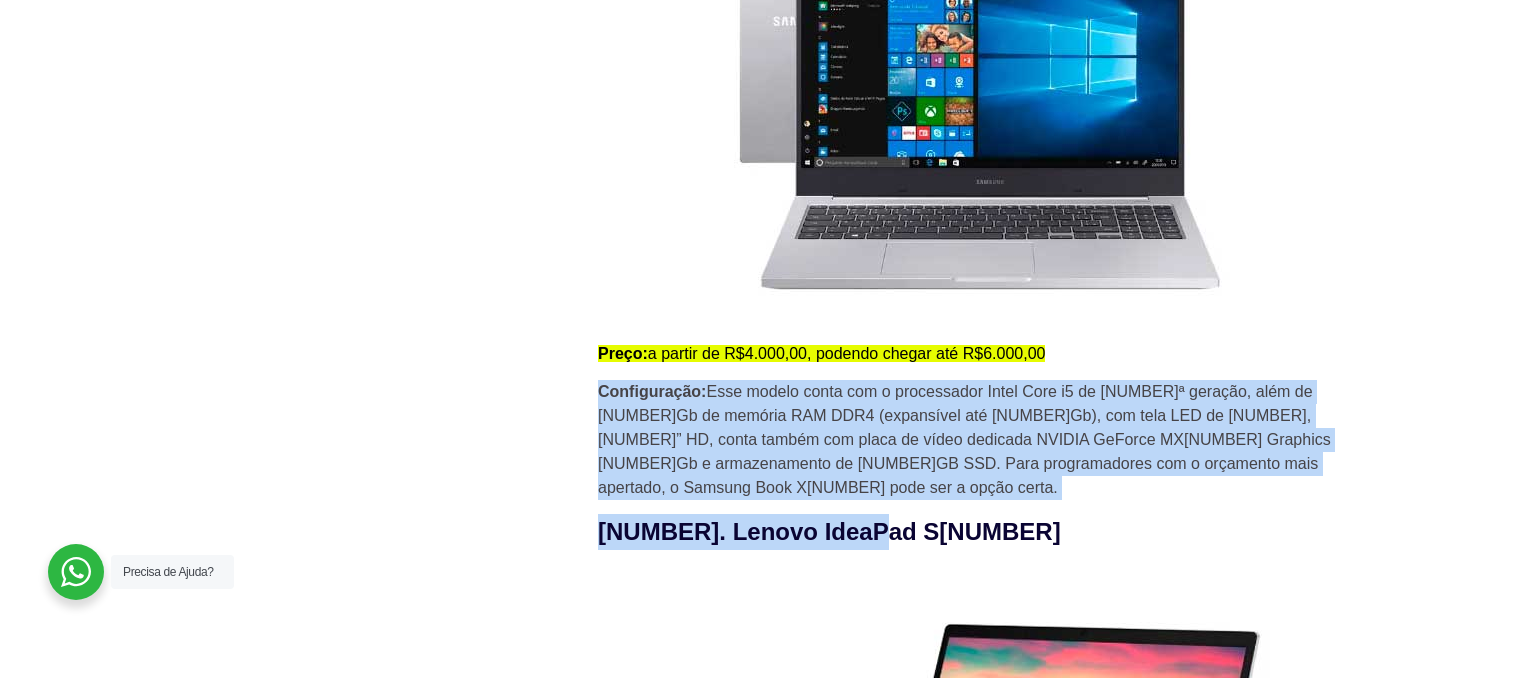 drag, startPoint x: 828, startPoint y: 323, endPoint x: 592, endPoint y: 194, distance: 268.95538 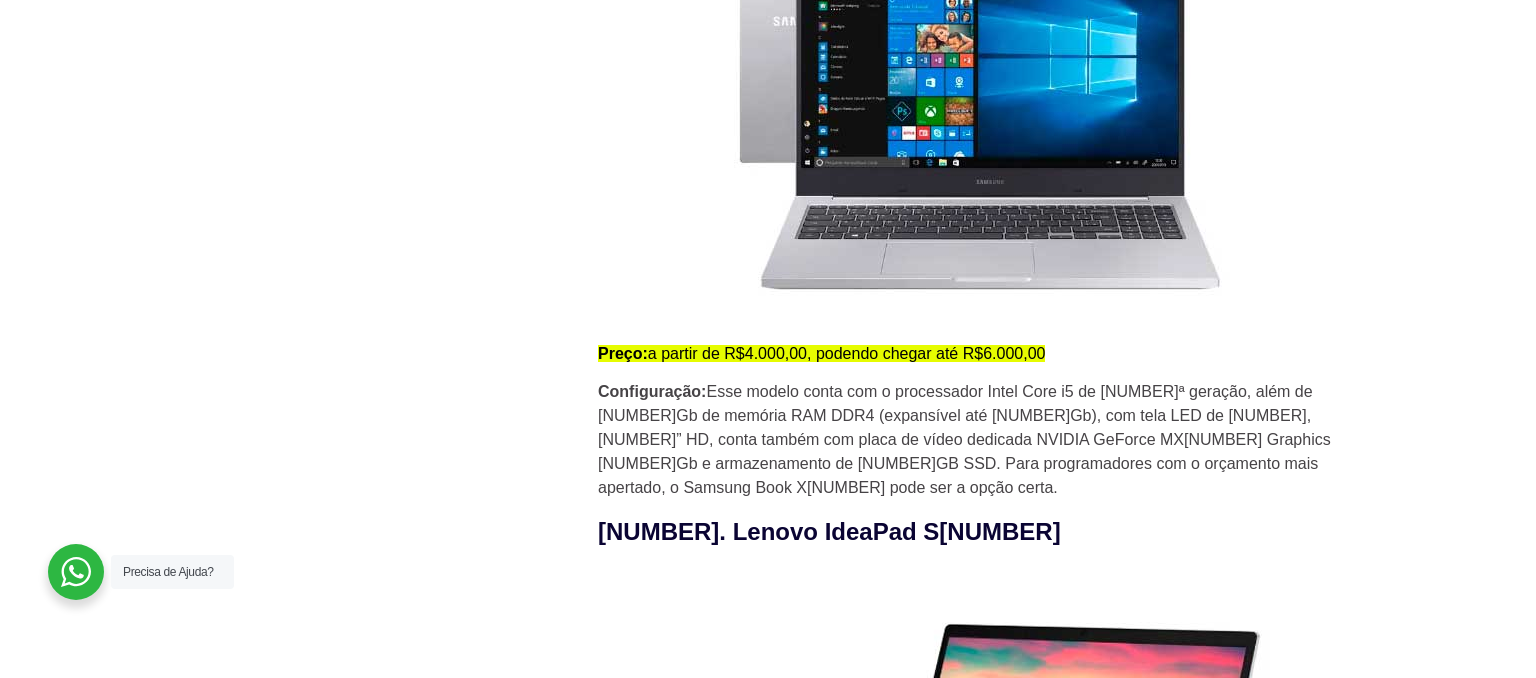 click on "10 melhores notebooks para programar: guia definitivo
Quando se trata de desenvolvimento de software, a escolha do equipamento certo é crucial. Hoje, vamos falar sobre o melhor notebook para programar, cobrindo opções acessíveis e com excelente custo-benefício. Nosso objetivo é listar notebooks com preços que variam de 4000 a 20000 reais, todos eles equipados com as configurações necessárias para um desenvolvedor. Vamos lá?
Características essenciais em um notebook para programação
Ao considerar um notebook para programação, existem alguns aspectos vitais que você não deve ignorar. Por exemplo, o poder do processador, a memória RAM, o armazenamento, a qualidade do teclado, o tamanho da tela e a vida útil da bateria são todos fatores cruciais. A questão é: “Quão poderoso deve ser o meu notebook?” A resposta pode não ser tão óbvia.
Processador e Memória RAM
Armazenamento e qualidade do teclado" at bounding box center (978, 93) 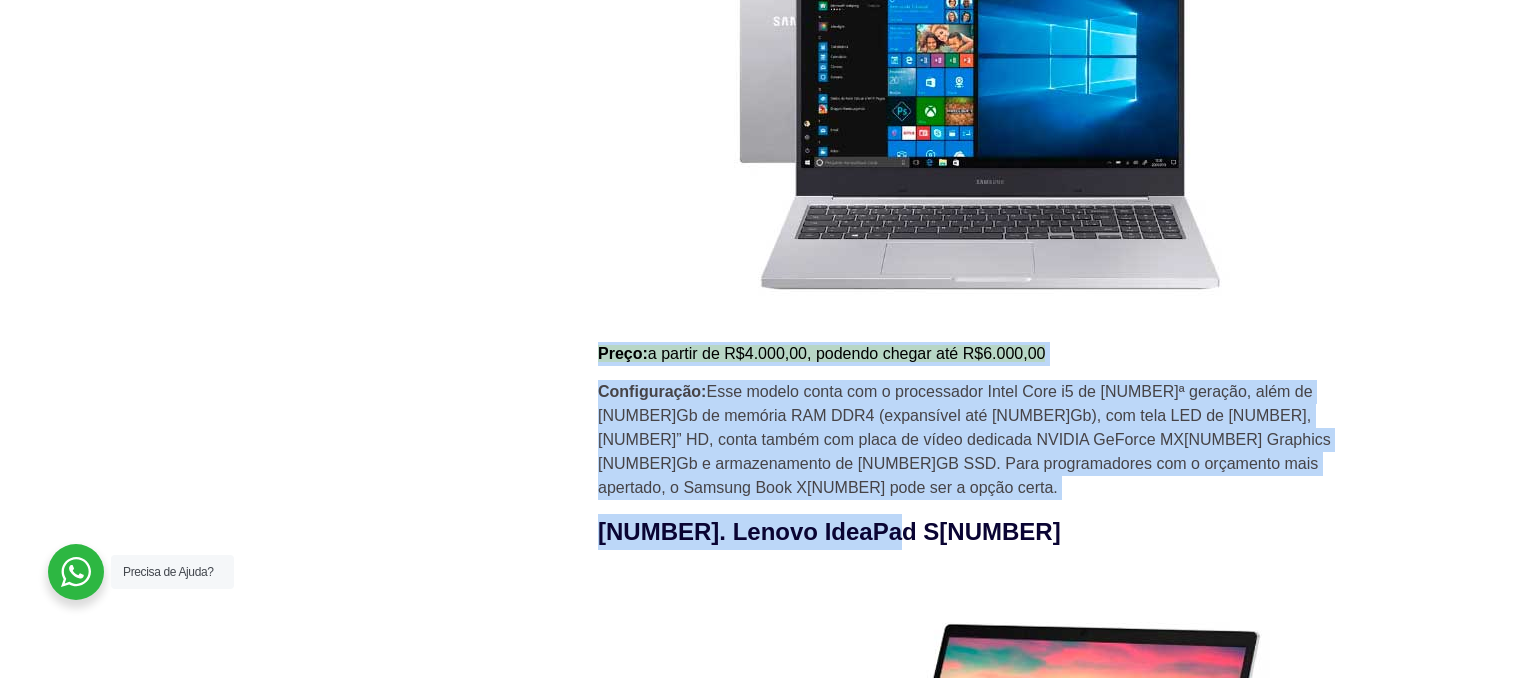 drag, startPoint x: 603, startPoint y: 159, endPoint x: 955, endPoint y: 341, distance: 396.26758 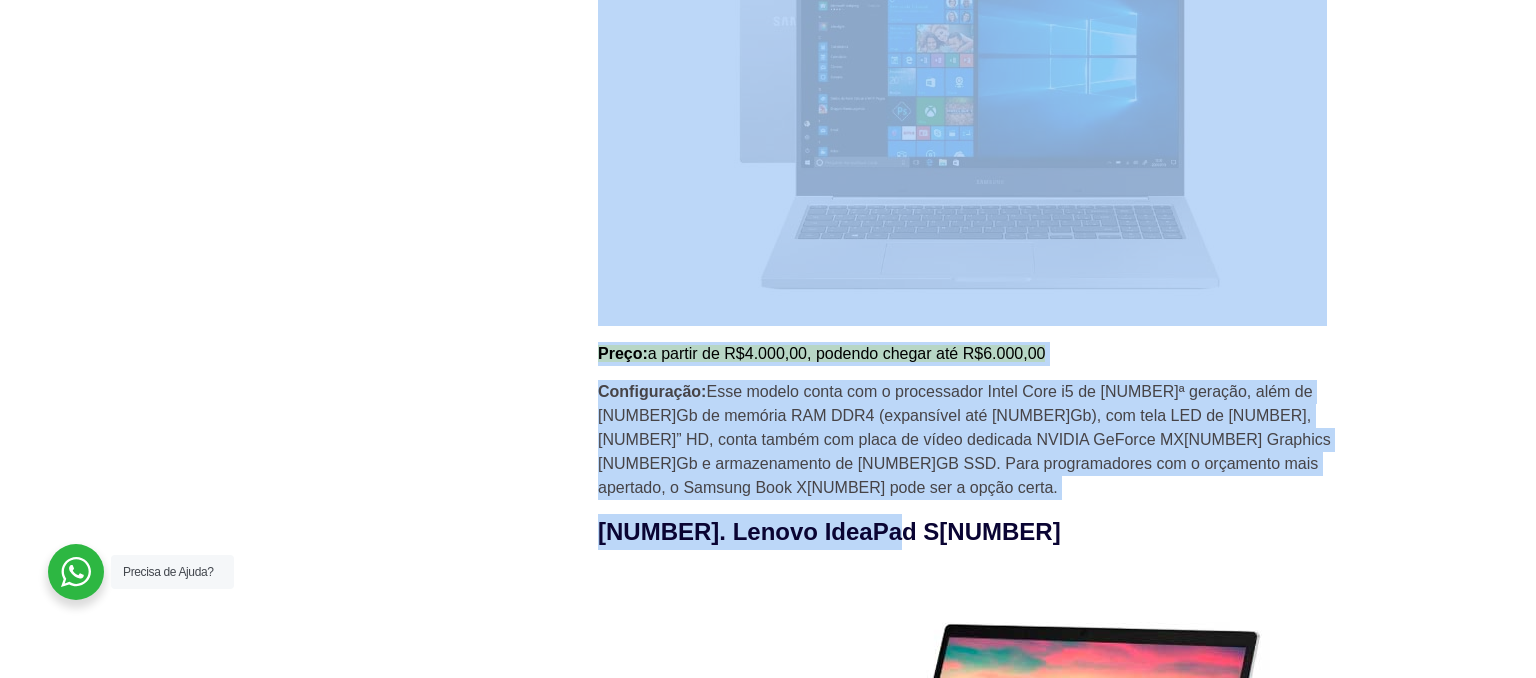 drag, startPoint x: 877, startPoint y: 322, endPoint x: 576, endPoint y: 164, distance: 339.94852 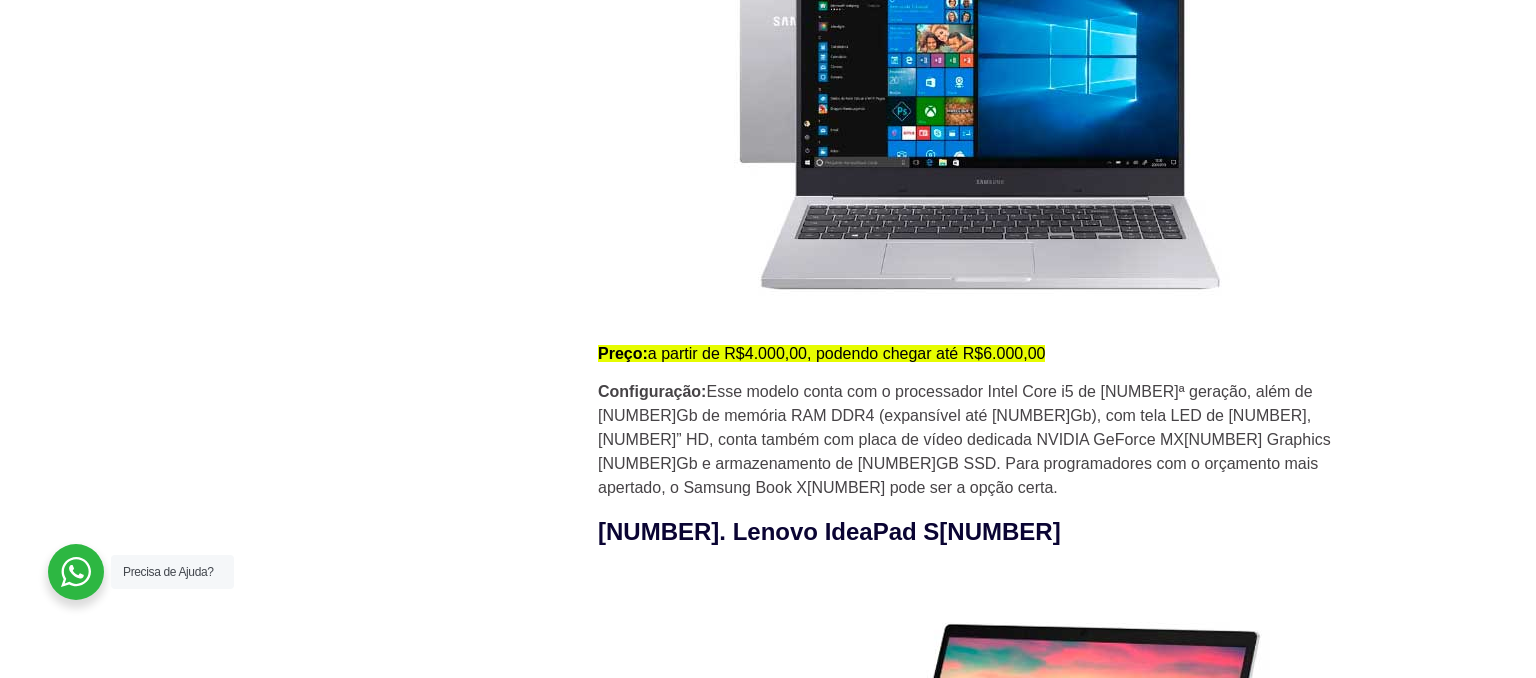 click on "Novidades
10 certificações de TI mais valorizadas em 2025
HaaS como uma estratégia eficaz para startups
Workplace as a Service (WaaS)
Sale Leaseback de TI: Benefícios e Oportunidades para Empresas
Plano Diretor de TI (PDTI): Entenda a importância nas organizações
Vida Útil dos Equipamentos de TI" at bounding box center [378, 93] 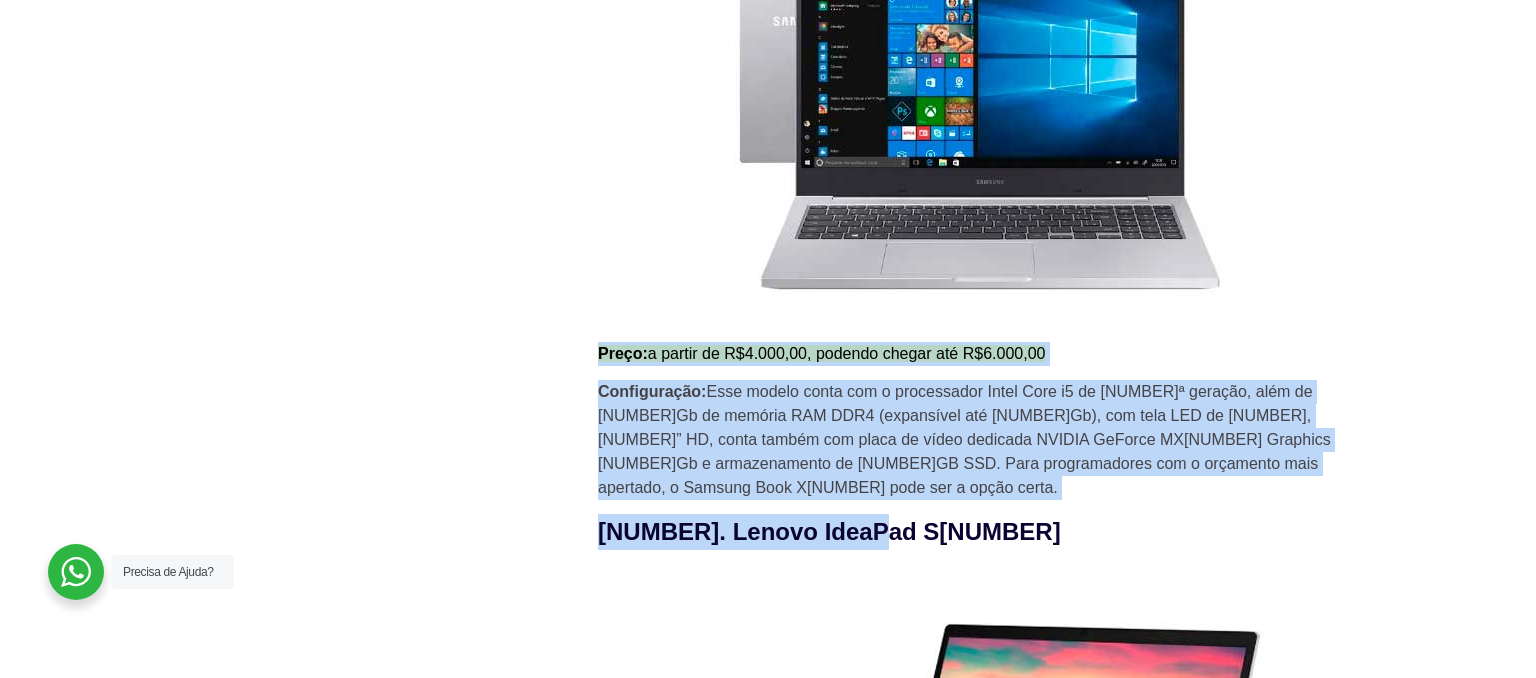 drag, startPoint x: 593, startPoint y: 166, endPoint x: 910, endPoint y: 338, distance: 360.65634 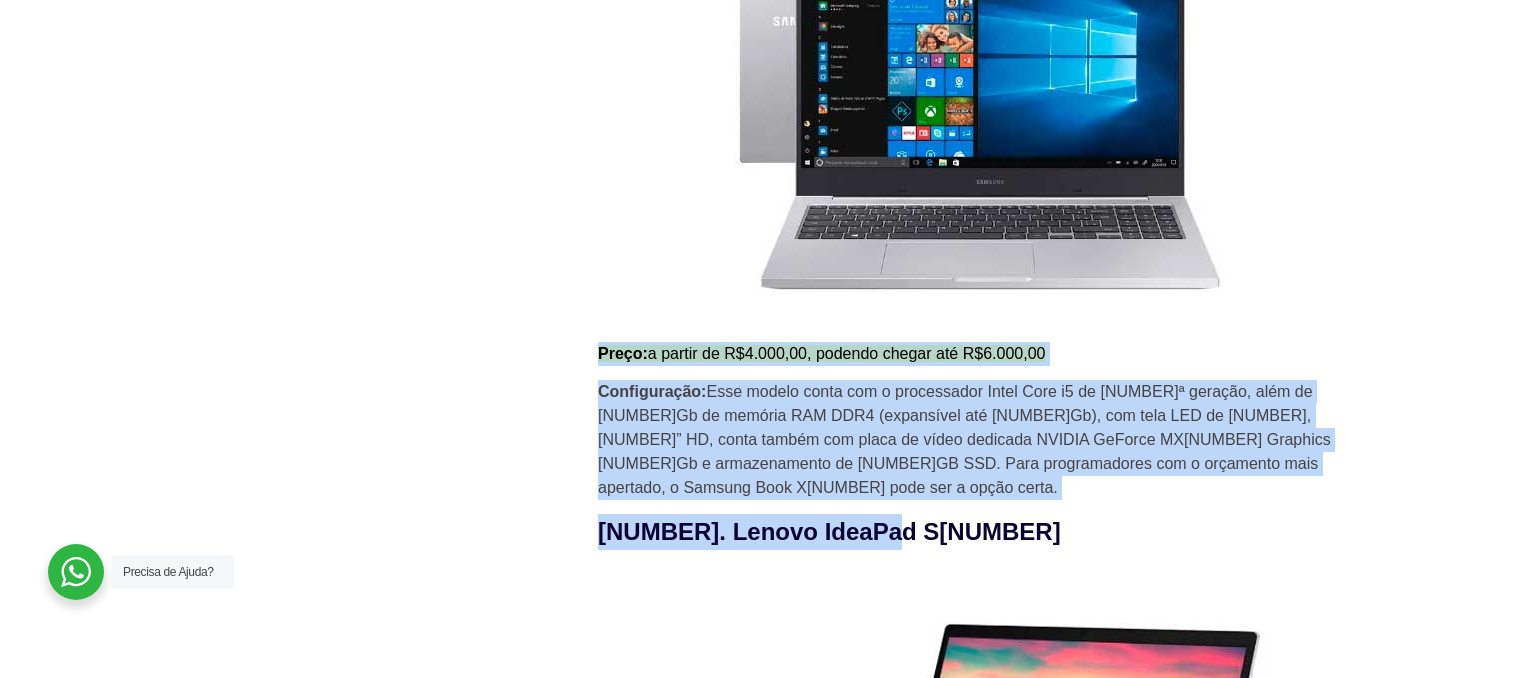click on "6. Lenovo IdeaPad S145" at bounding box center [978, 532] 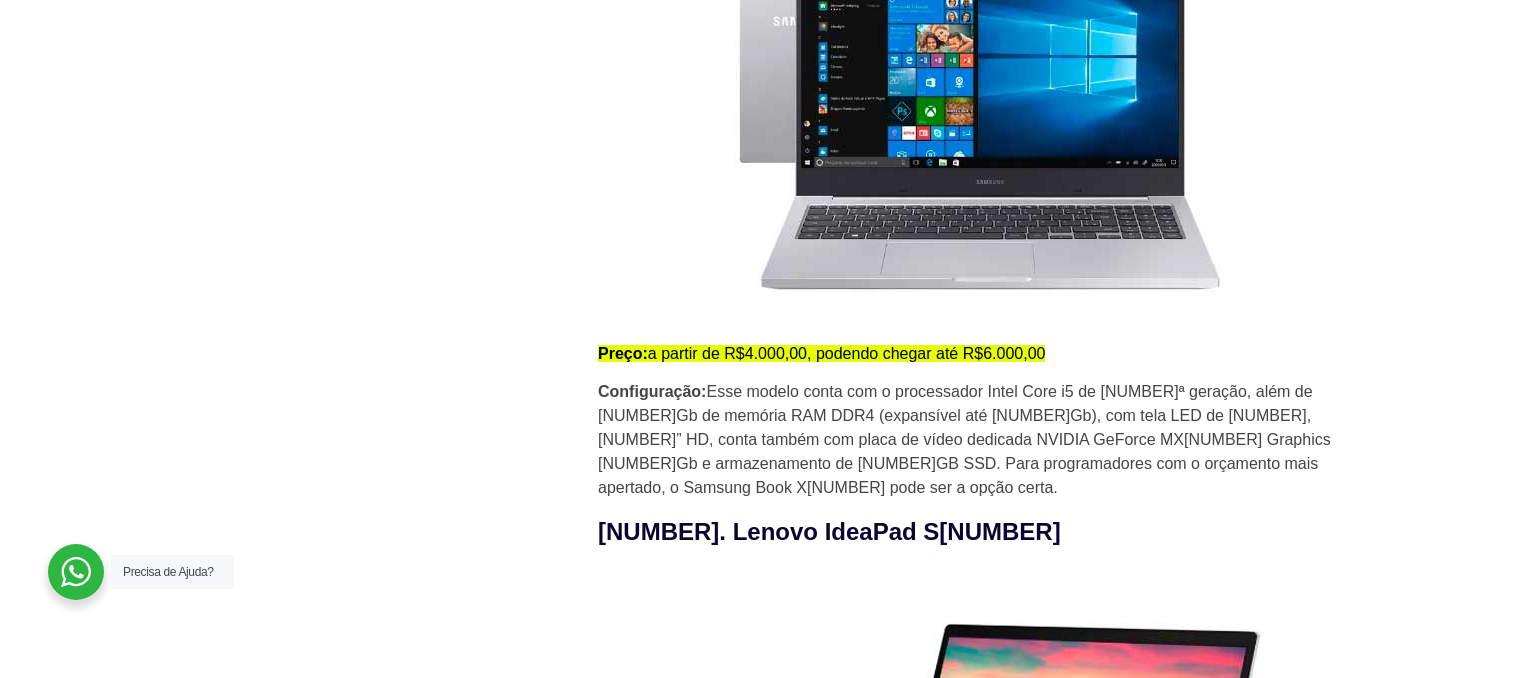 click on "10 melhores notebooks para programar: guia definitivo
Quando se trata de desenvolvimento de software, a escolha do equipamento certo é crucial. Hoje, vamos falar sobre o melhor notebook para programar, cobrindo opções acessíveis e com excelente custo-benefício. Nosso objetivo é listar notebooks com preços que variam de 4000 a 20000 reais, todos eles equipados com as configurações necessárias para um desenvolvedor. Vamos lá?
Características essenciais em um notebook para programação
Ao considerar um notebook para programação, existem alguns aspectos vitais que você não deve ignorar. Por exemplo, o poder do processador, a memória RAM, o armazenamento, a qualidade do teclado, o tamanho da tela e a vida útil da bateria são todos fatores cruciais. A questão é: “Quão poderoso deve ser o meu notebook?” A resposta pode não ser tão óbvia.
Processador e Memória RAM
Armazenamento e qualidade do teclado" at bounding box center (978, 93) 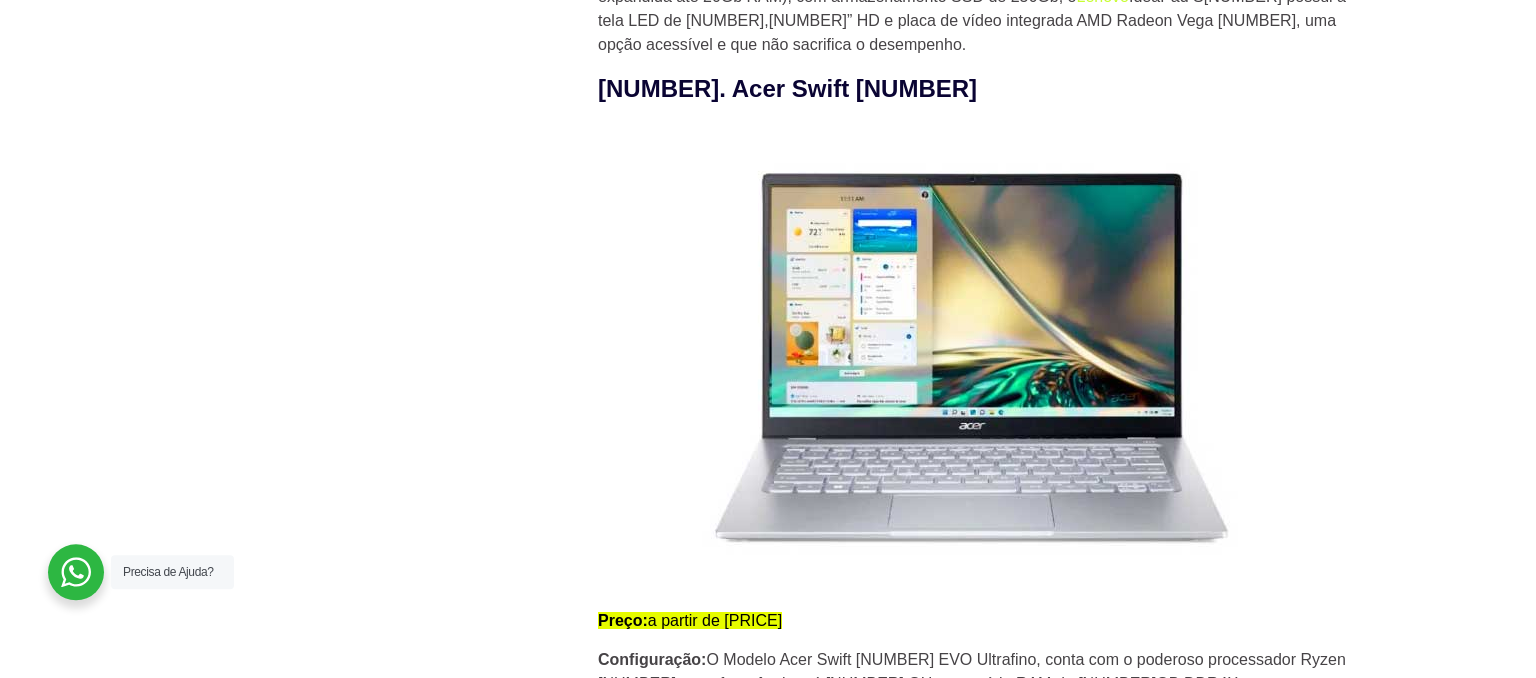 scroll, scrollTop: 6864, scrollLeft: 0, axis: vertical 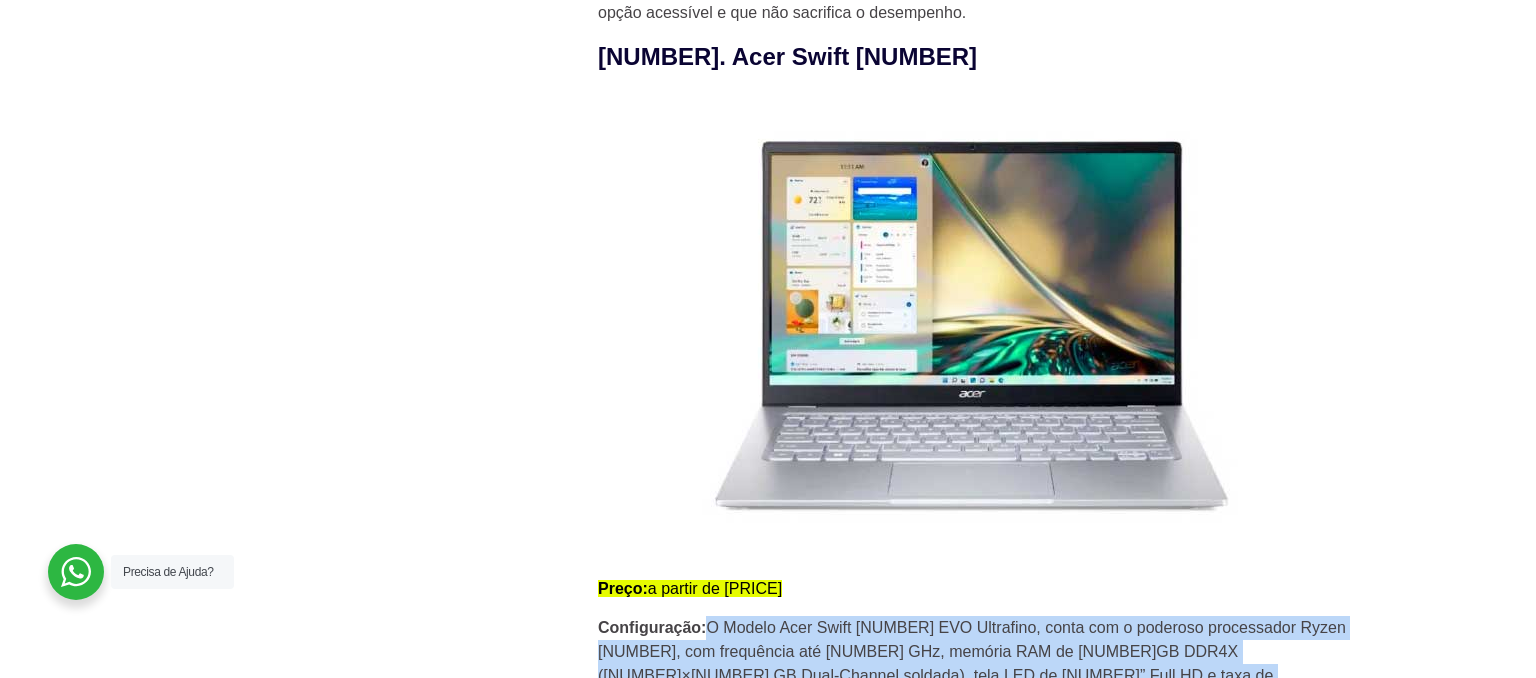 drag, startPoint x: 713, startPoint y: 414, endPoint x: 918, endPoint y: 516, distance: 228.9738 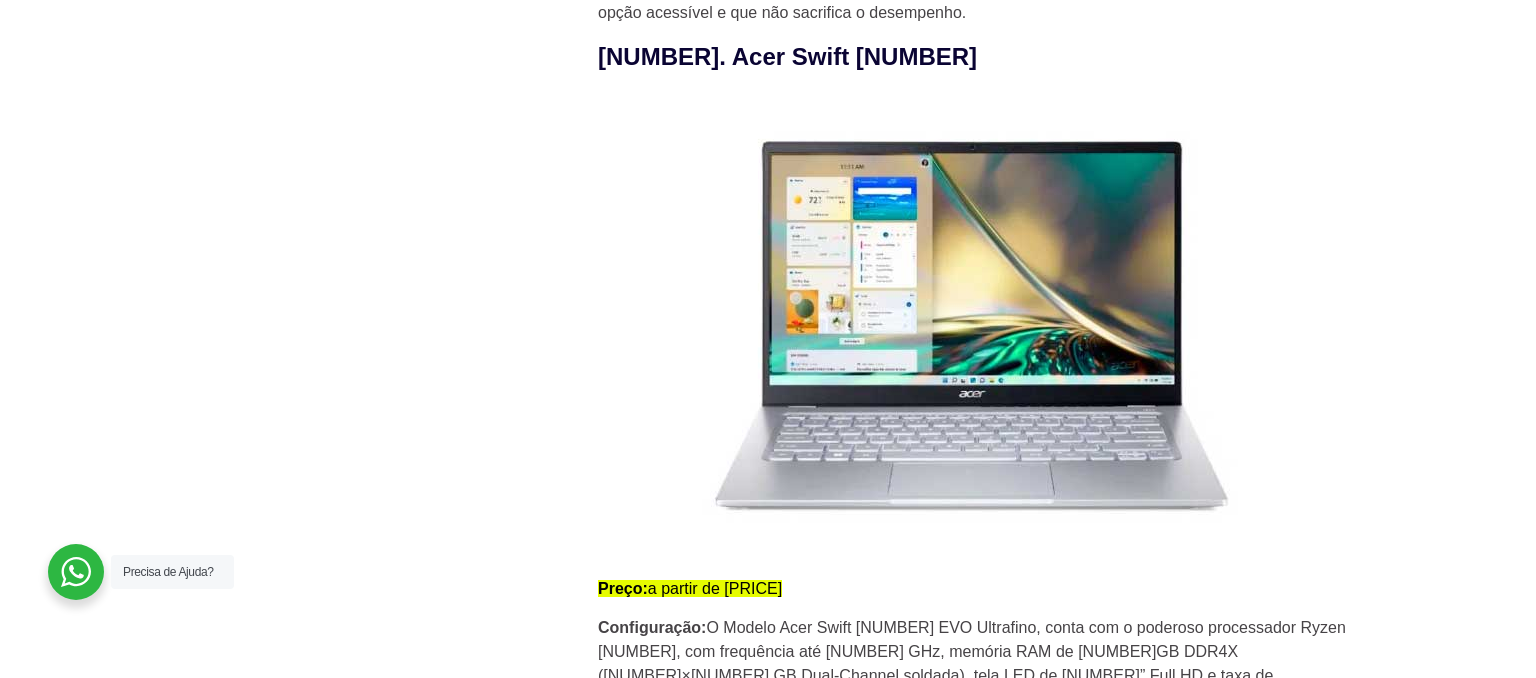 click on "Configuração:  O Modelo Acer Swift 3 EVO Ultrafino, conta com o poderoso processador Ryzen 7, com frequência até 4.5 GHz, memória RAM de 16GB DDR4X (4×4 GB Dual-Channel soldada), tela LED de 14” Full HD e taxa de atualização de 60Hz e design ultrafino, além de possuir placa de vídeo AMD Radeon Graphics com memória compartilhada e armazenamento SSD de 512GB. O Acer Swift 3 com Ryzen 7 é uma escolha sólida para programadores." at bounding box center (978, 688) 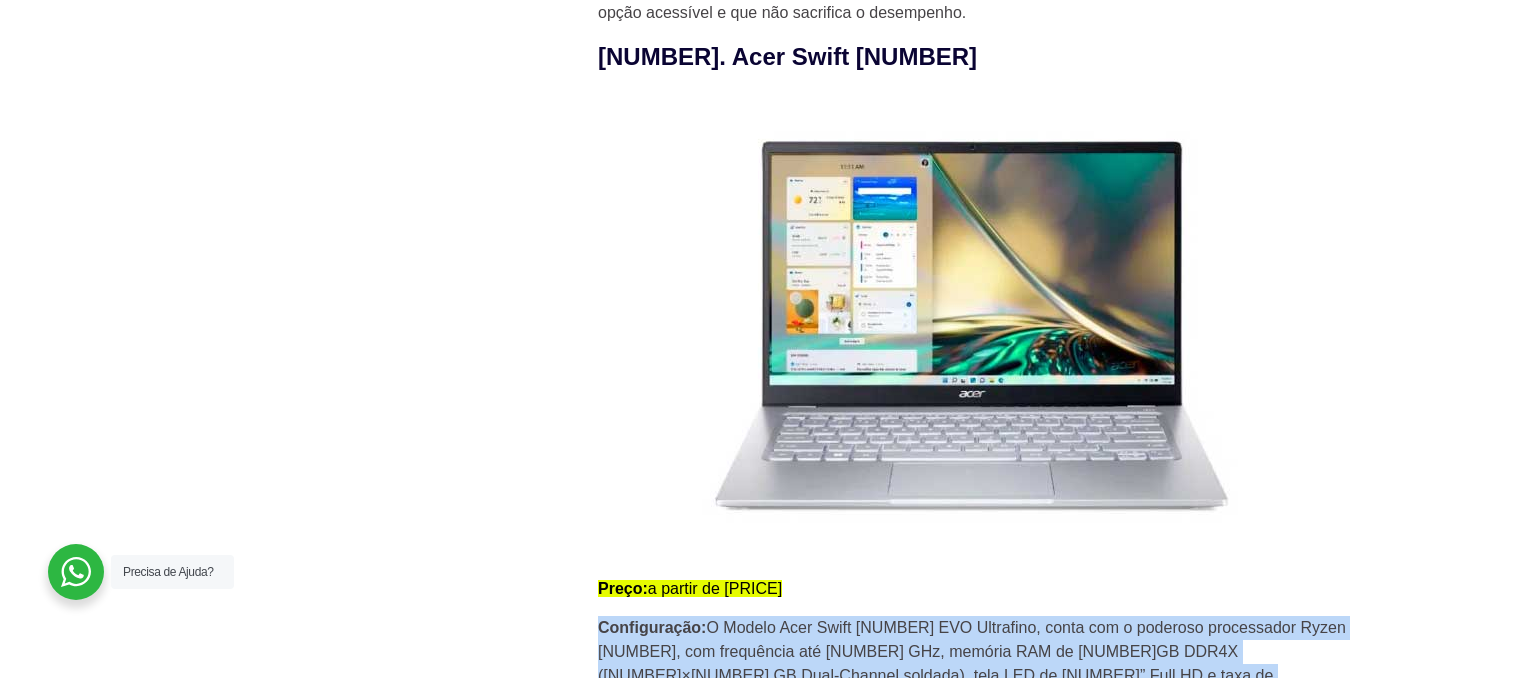 drag, startPoint x: 864, startPoint y: 520, endPoint x: 599, endPoint y: 430, distance: 279.86603 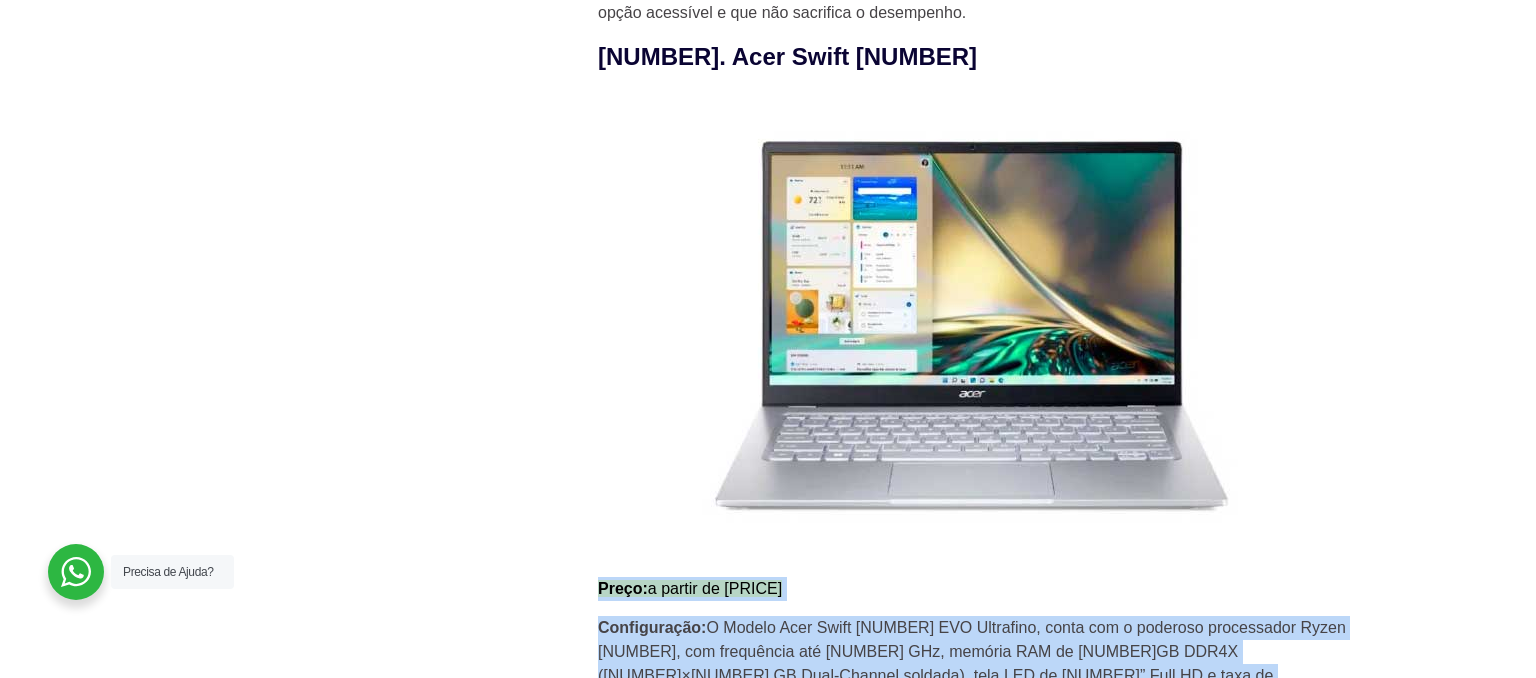 drag, startPoint x: 901, startPoint y: 521, endPoint x: 592, endPoint y: 384, distance: 338.00888 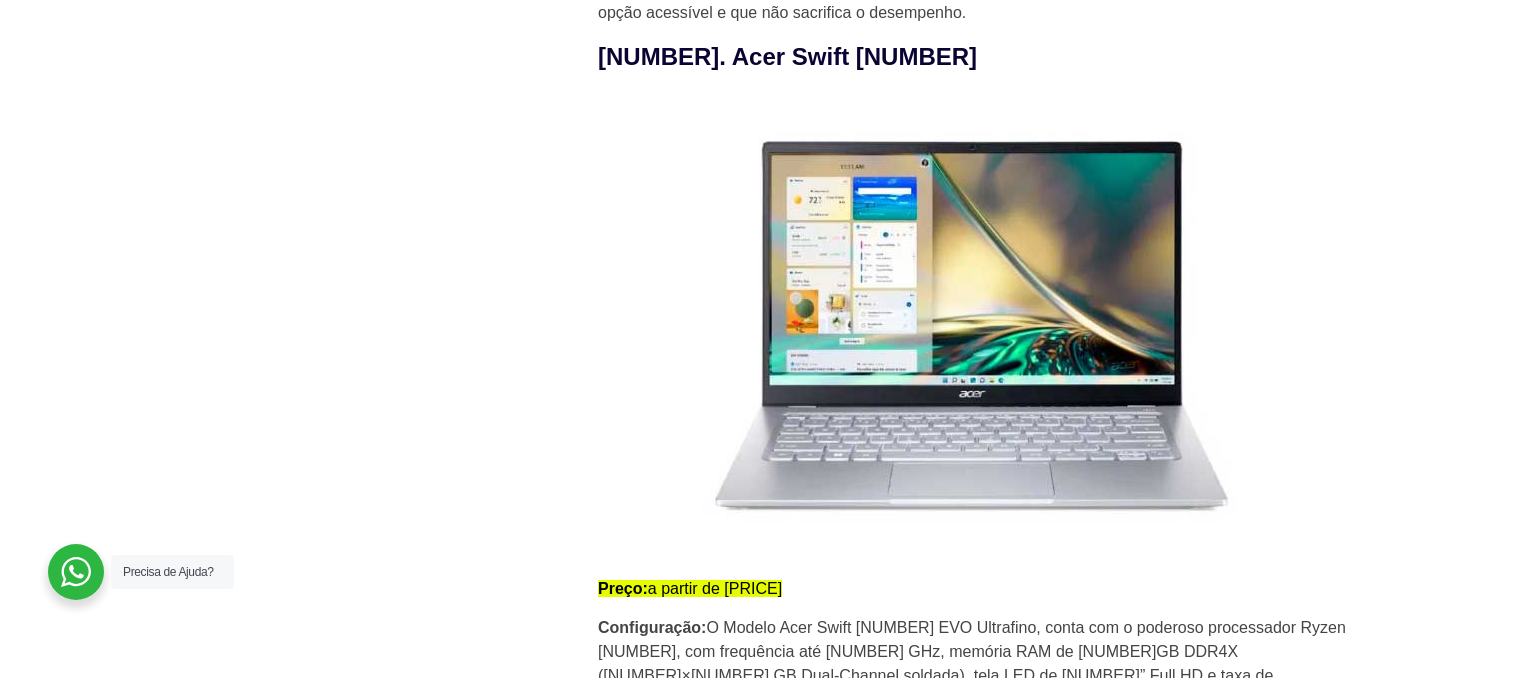 click on "10 melhores notebooks para programar: guia definitivo
Quando se trata de desenvolvimento de software, a escolha do equipamento certo é crucial. Hoje, vamos falar sobre o melhor notebook para programar, cobrindo opções acessíveis e com excelente custo-benefício. Nosso objetivo é listar notebooks com preços que variam de 4000 a 20000 reais, todos eles equipados com as configurações necessárias para um desenvolvedor. Vamos lá?
Características essenciais em um notebook para programação
Ao considerar um notebook para programação, existem alguns aspectos vitais que você não deve ignorar. Por exemplo, o poder do processador, a memória RAM, o armazenamento, a qualidade do teclado, o tamanho da tela e a vida útil da bateria são todos fatores cruciais. A questão é: “Quão poderoso deve ser o meu notebook?” A resposta pode não ser tão óbvia.
Processador e Memória RAM
Armazenamento e qualidade do teclado" at bounding box center (978, -1069) 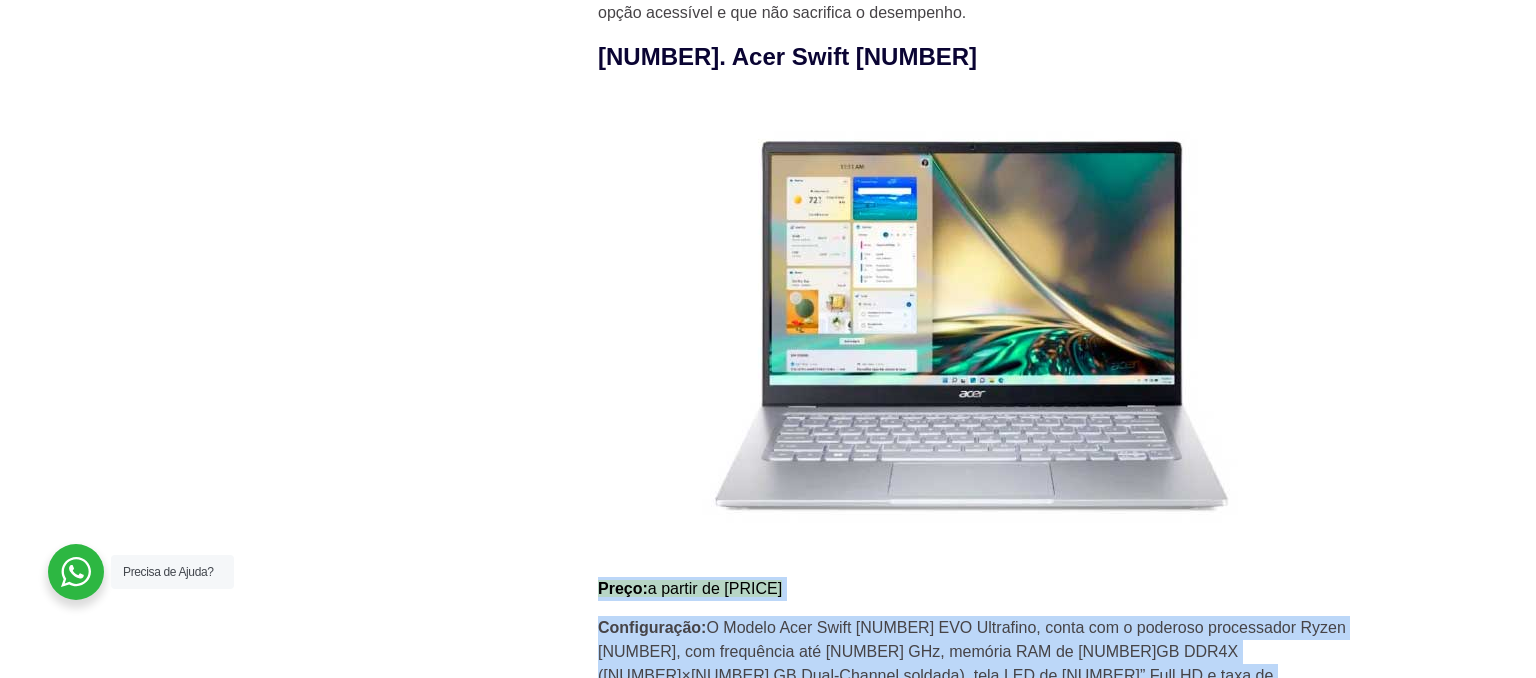drag, startPoint x: 594, startPoint y: 377, endPoint x: 933, endPoint y: 517, distance: 366.77106 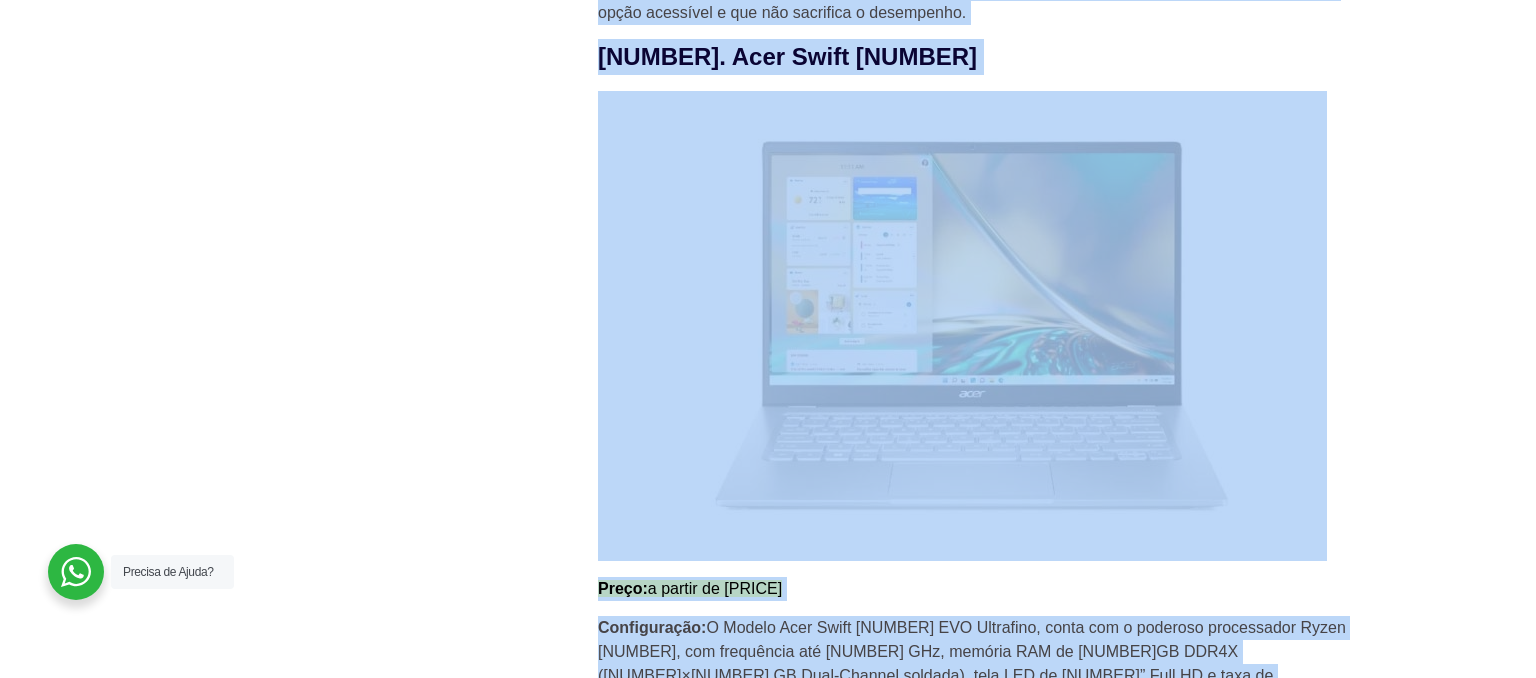 drag, startPoint x: 900, startPoint y: 517, endPoint x: 585, endPoint y: 389, distance: 340.01324 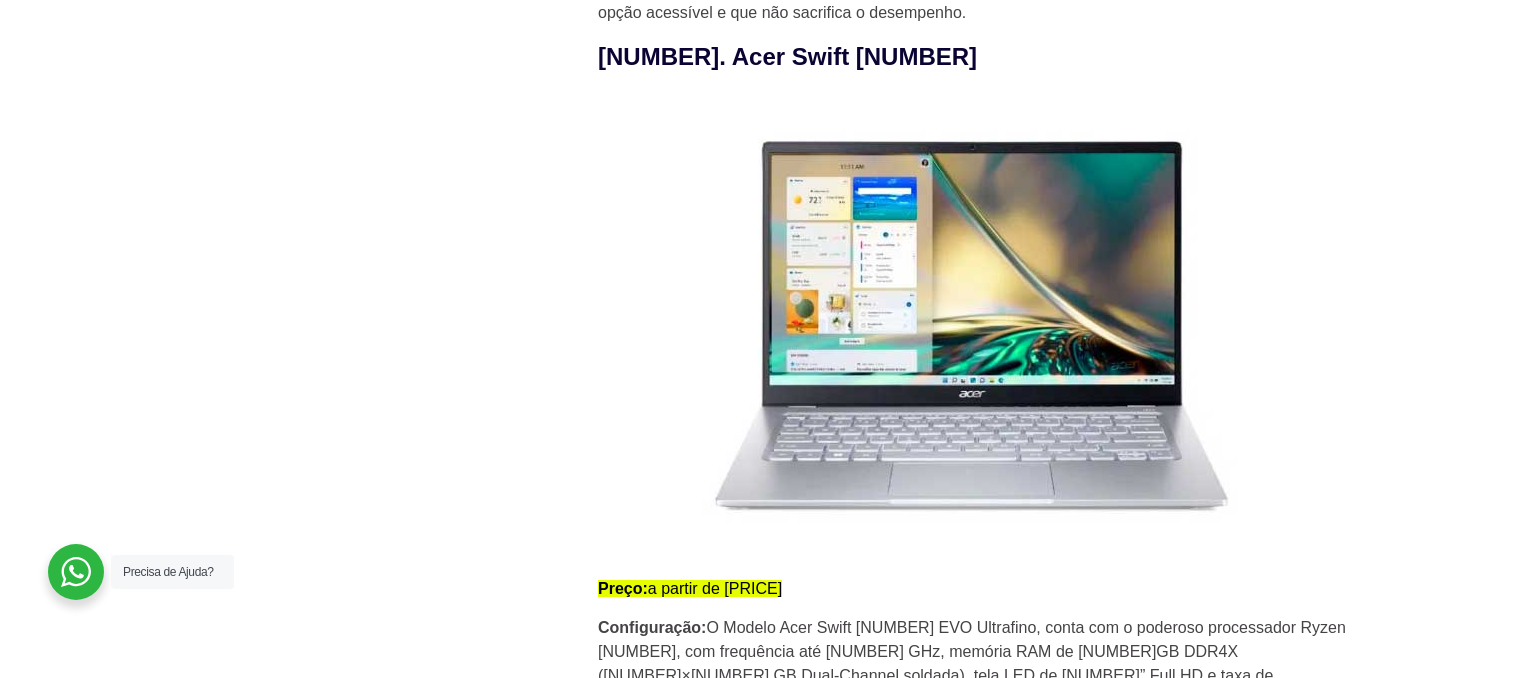 click on "Novidades
10 certificações de TI mais valorizadas em 2025
HaaS como uma estratégia eficaz para startups
Workplace as a Service (WaaS)
Sale Leaseback de TI: Benefícios e Oportunidades para Empresas
Plano Diretor de TI (PDTI): Entenda a importância nas organizações
Vida Útil dos Equipamentos de TI" at bounding box center [378, -1069] 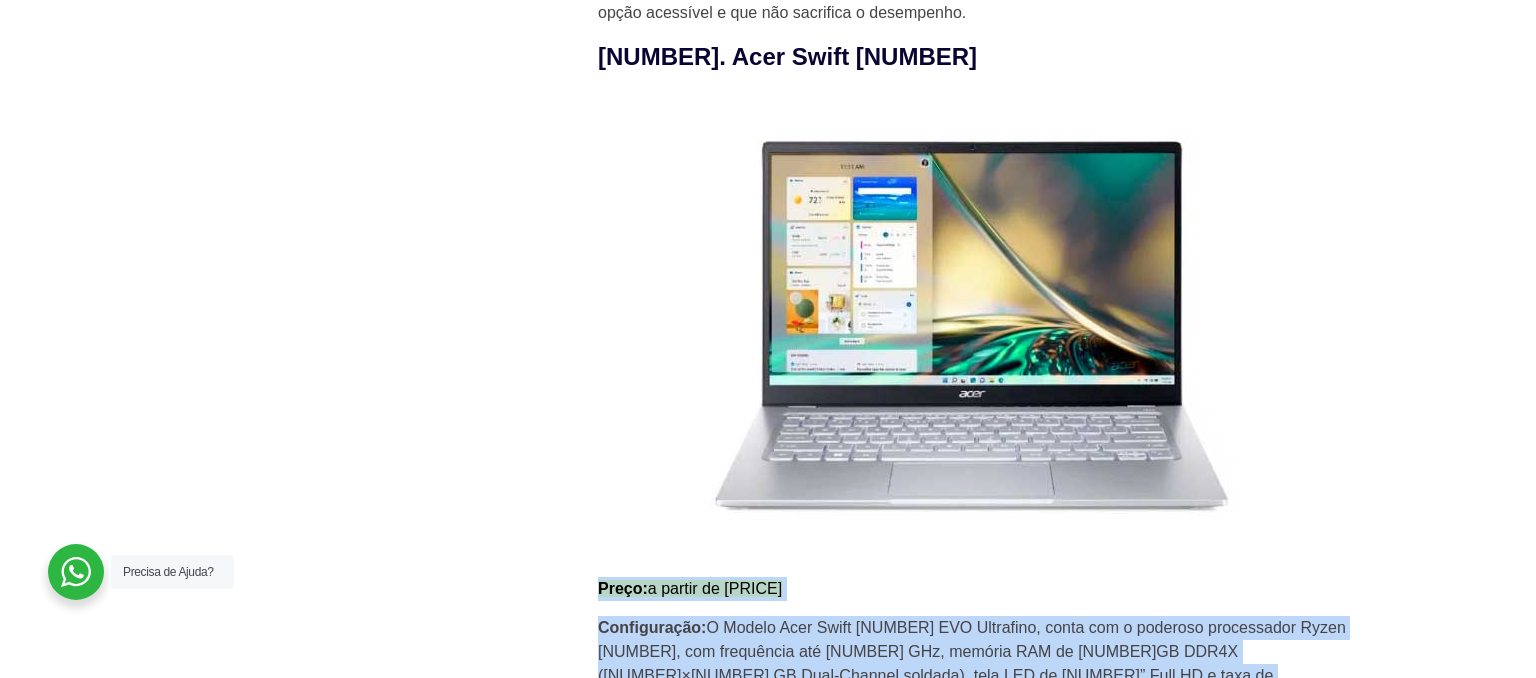 drag, startPoint x: 599, startPoint y: 375, endPoint x: 939, endPoint y: 533, distance: 374.91867 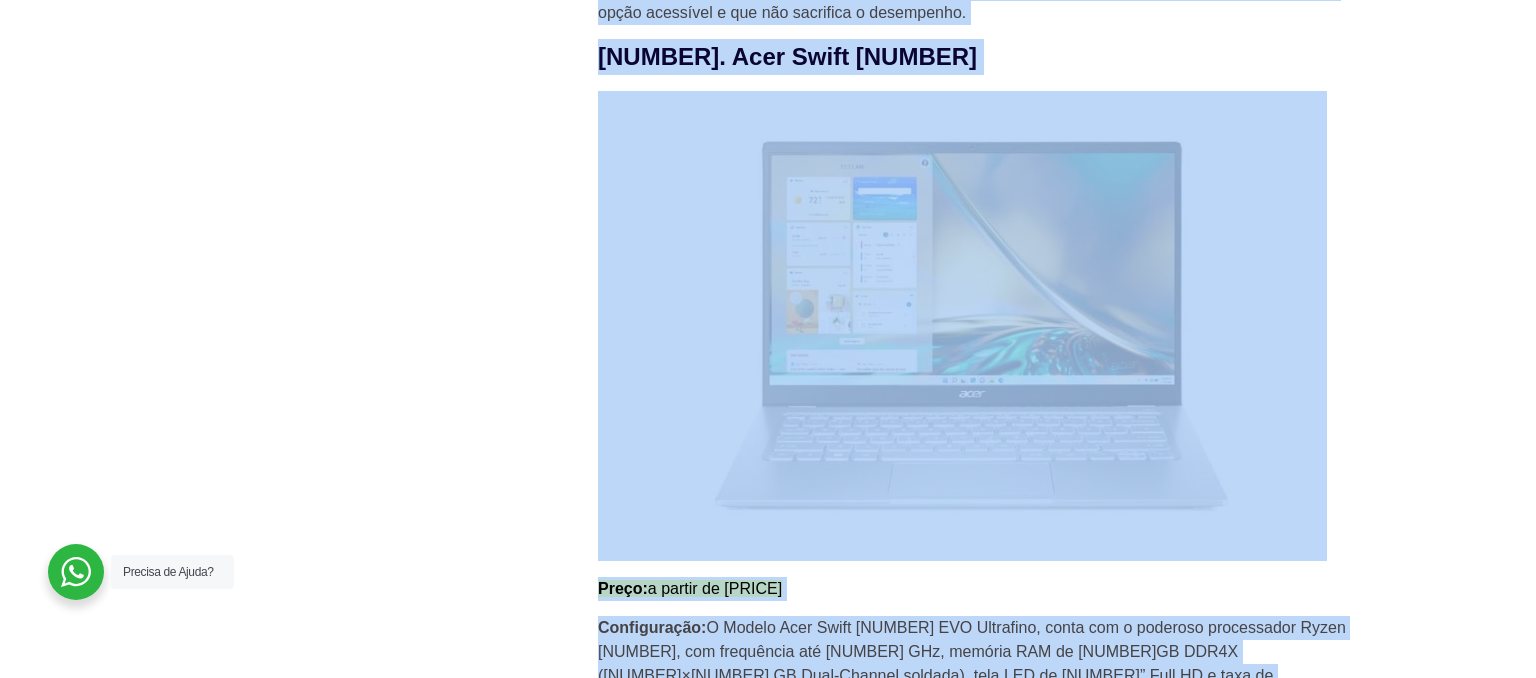 drag, startPoint x: 896, startPoint y: 521, endPoint x: 558, endPoint y: 404, distance: 357.67722 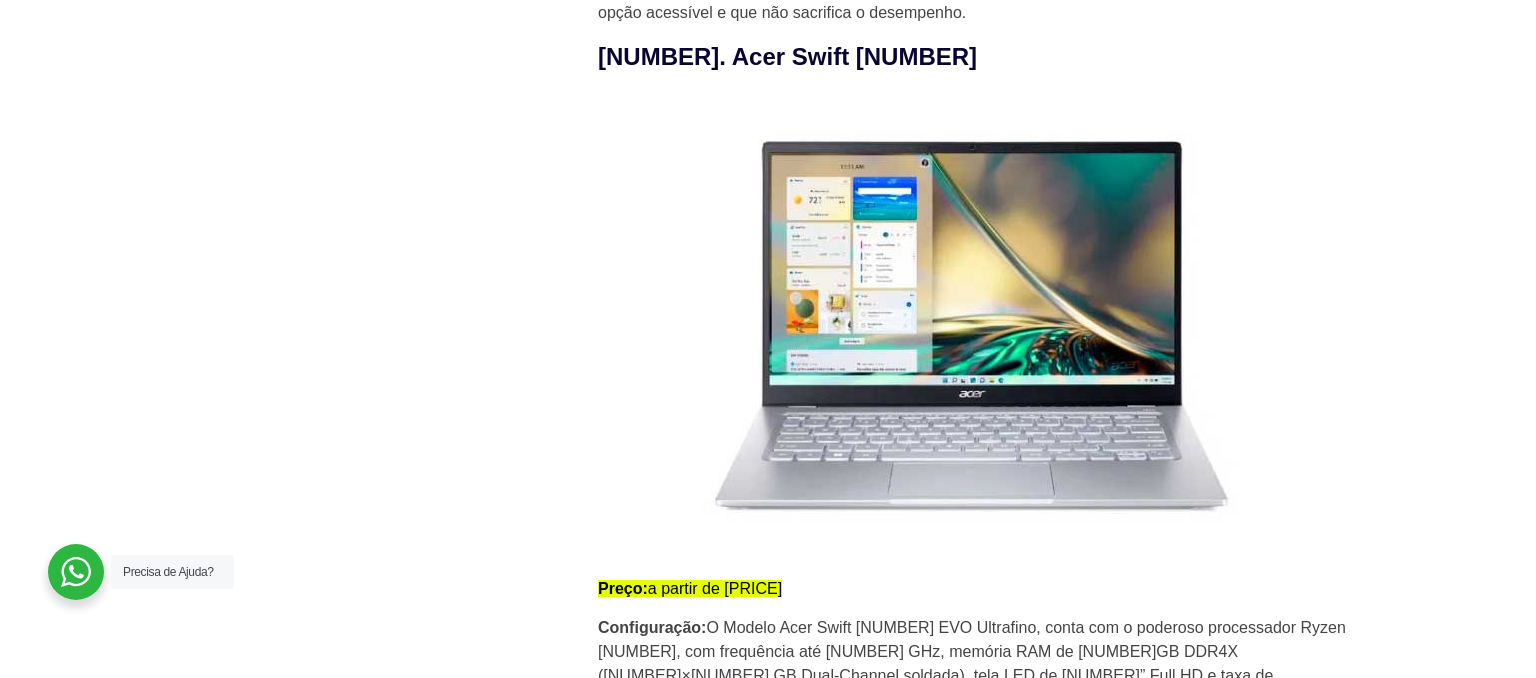 click on "Novidades
10 certificações de TI mais valorizadas em 2025
HaaS como uma estratégia eficaz para startups
Workplace as a Service (WaaS)
Sale Leaseback de TI: Benefícios e Oportunidades para Empresas
Plano Diretor de TI (PDTI): Entenda a importância nas organizações
Vida Útil dos Equipamentos de TI" at bounding box center (363, -1069) 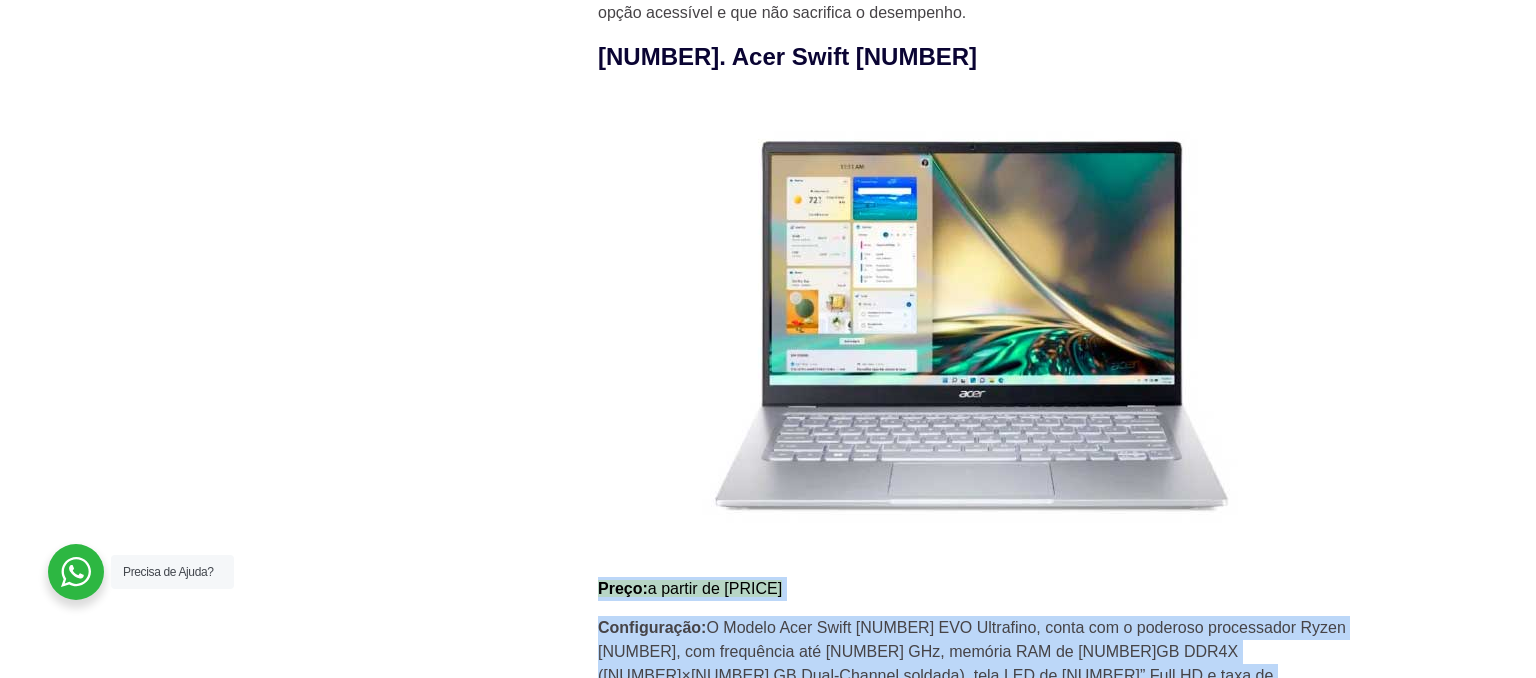 drag, startPoint x: 599, startPoint y: 381, endPoint x: 938, endPoint y: 520, distance: 366.3905 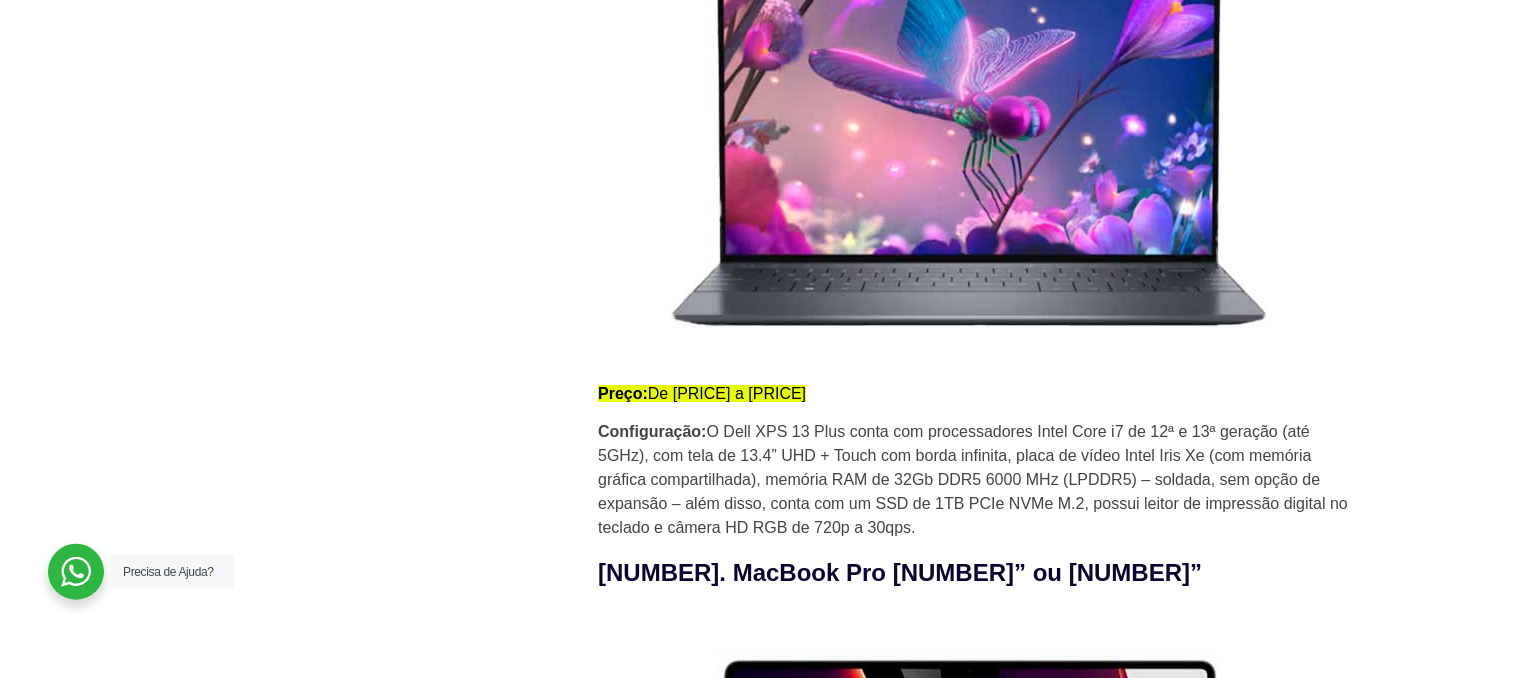 scroll, scrollTop: 2428, scrollLeft: 0, axis: vertical 